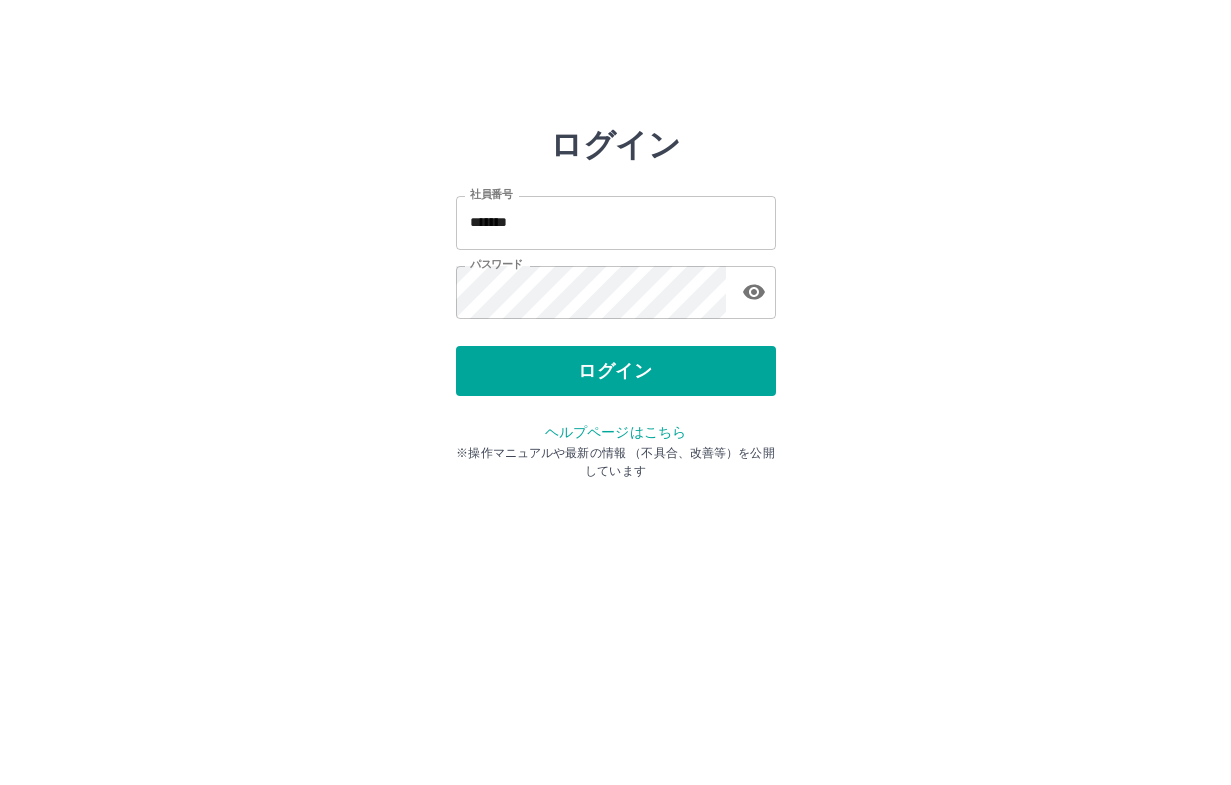 scroll, scrollTop: 0, scrollLeft: 0, axis: both 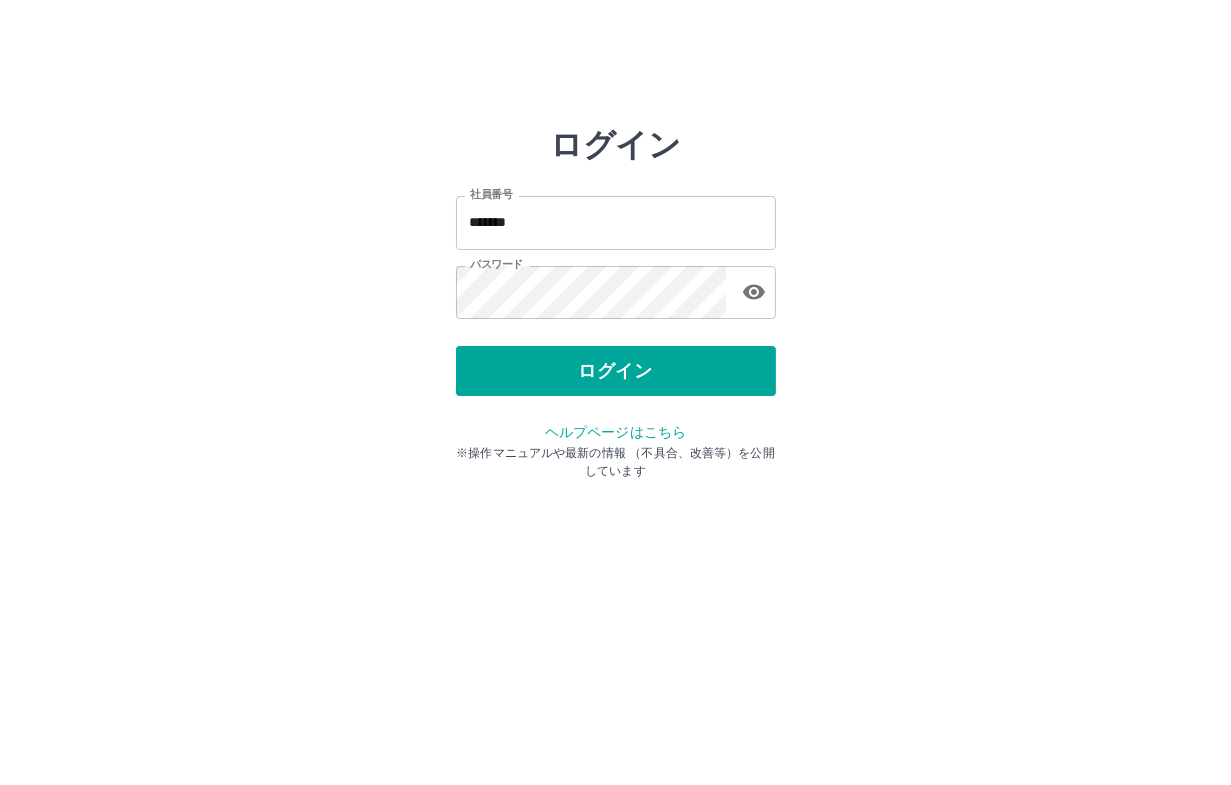 click on "ログイン" at bounding box center [616, 371] 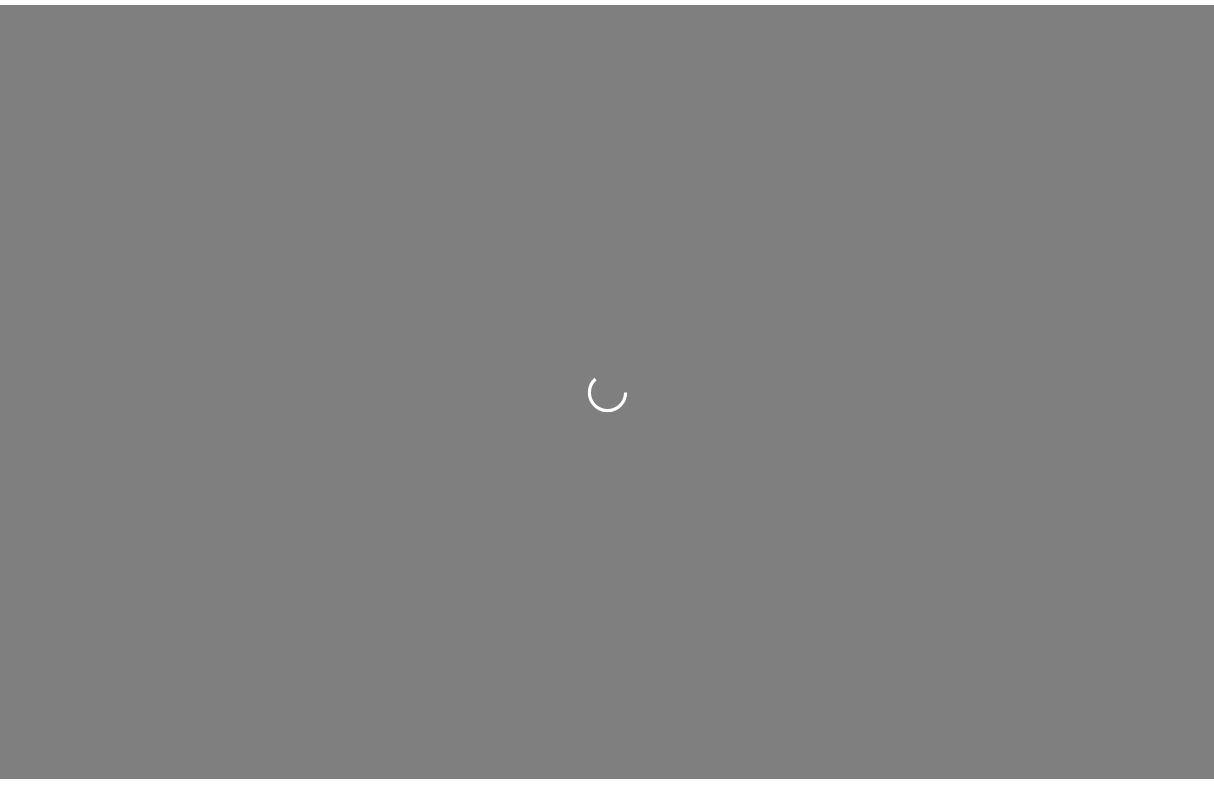 scroll, scrollTop: 0, scrollLeft: 0, axis: both 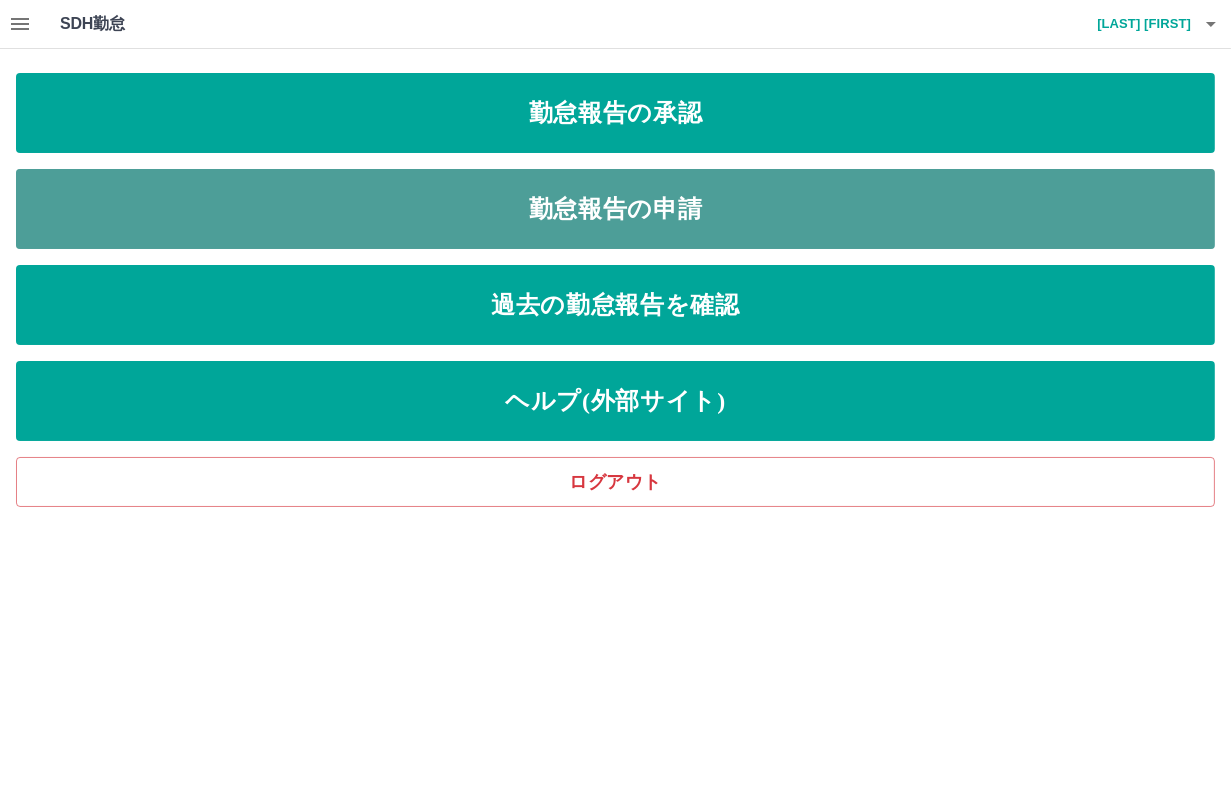 click on "勤怠報告の申請" at bounding box center [615, 209] 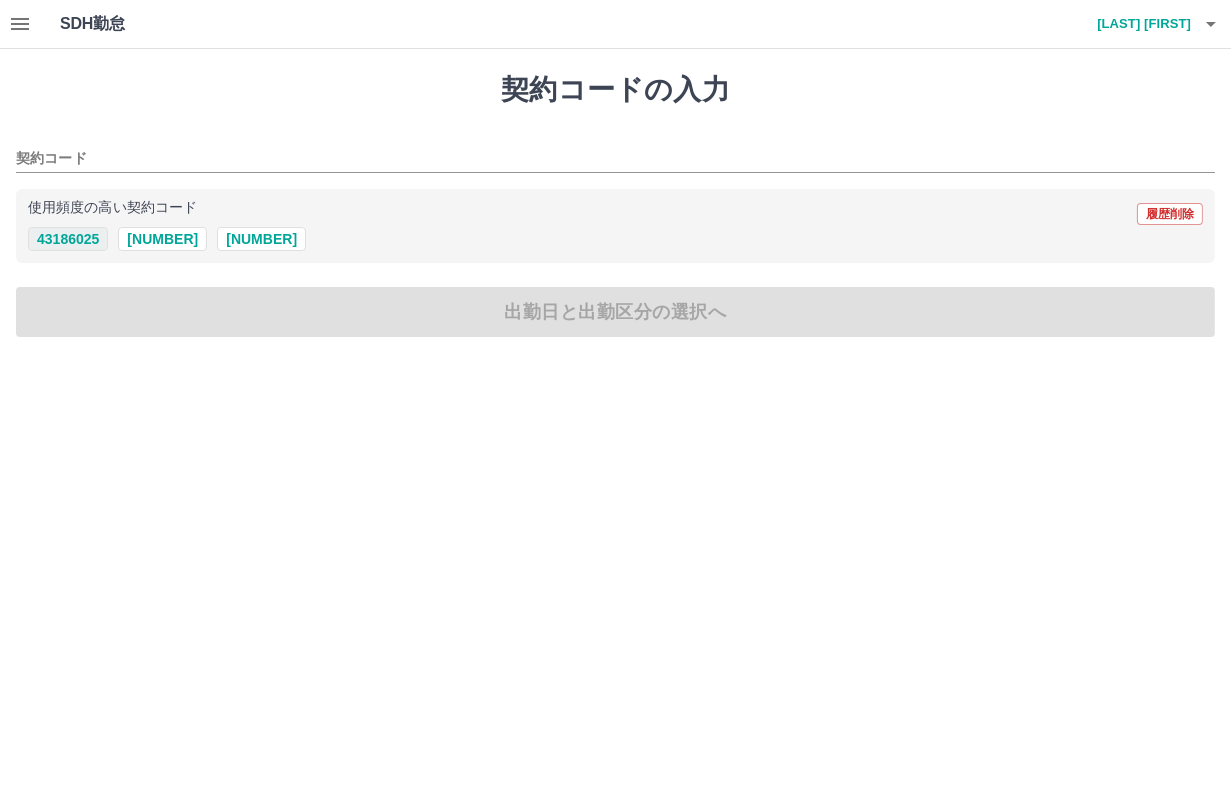 click on "43186025" at bounding box center [68, 239] 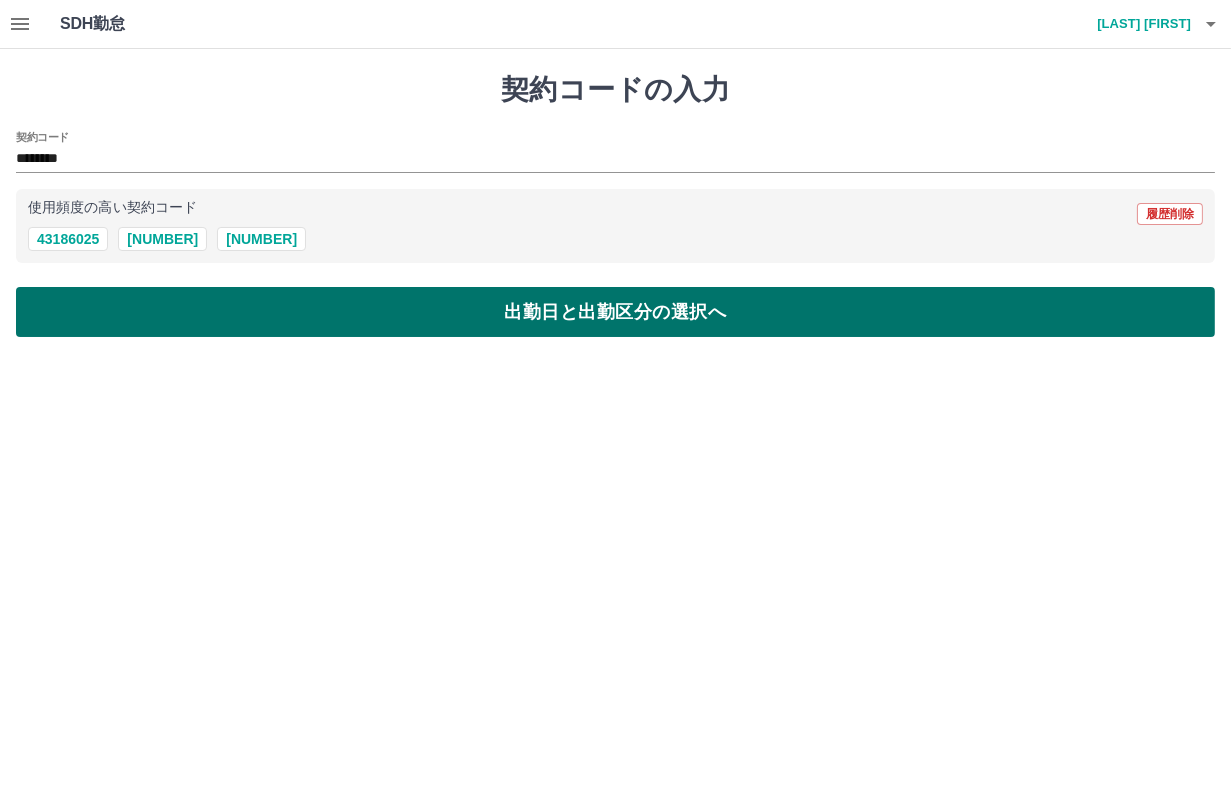 click on "出勤日と出勤区分の選択へ" at bounding box center (615, 312) 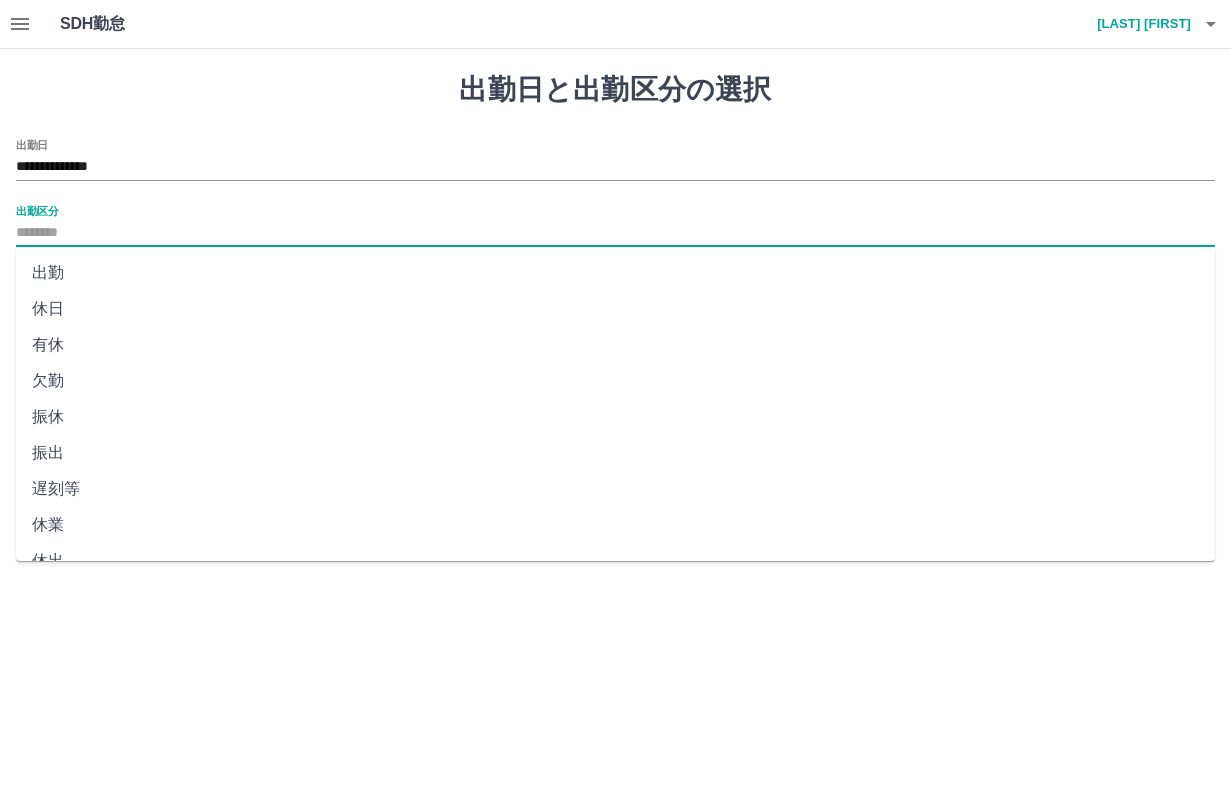 click on "出勤区分" at bounding box center (615, 233) 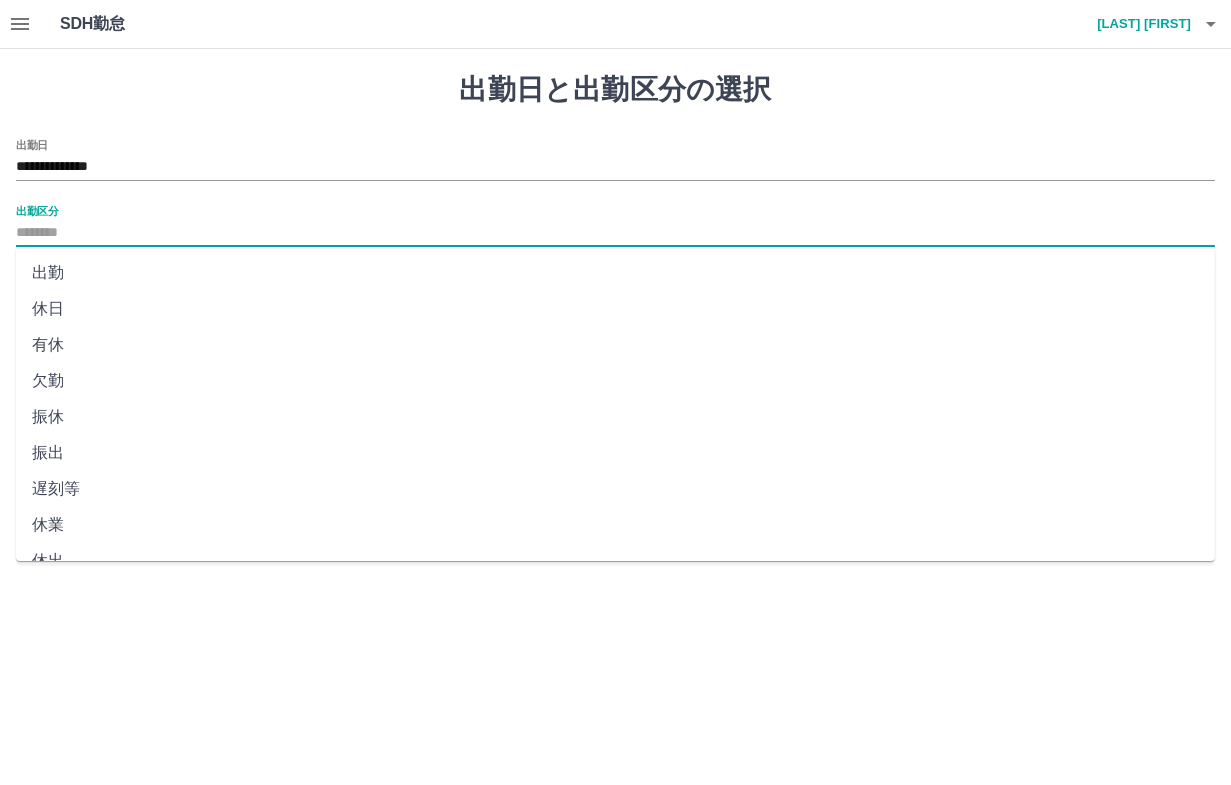 click on "振休" at bounding box center (615, 417) 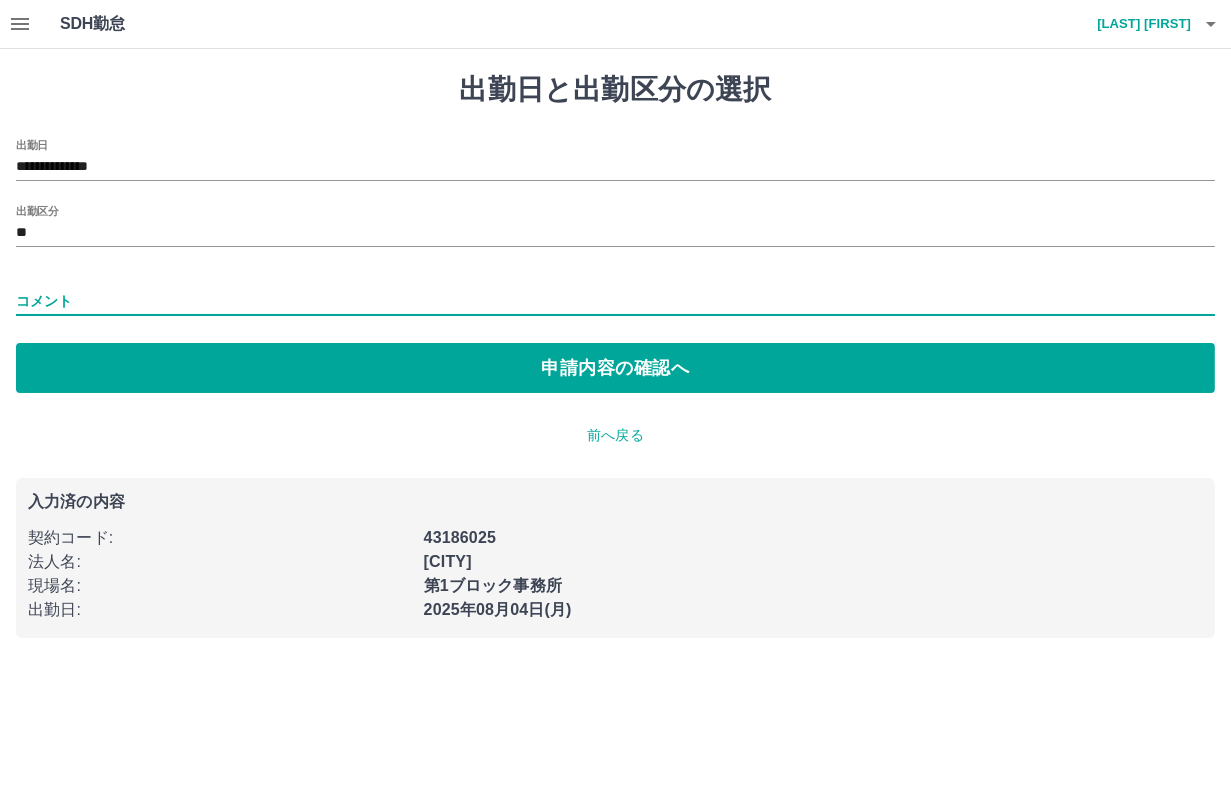 click on "コメント" at bounding box center [615, 301] 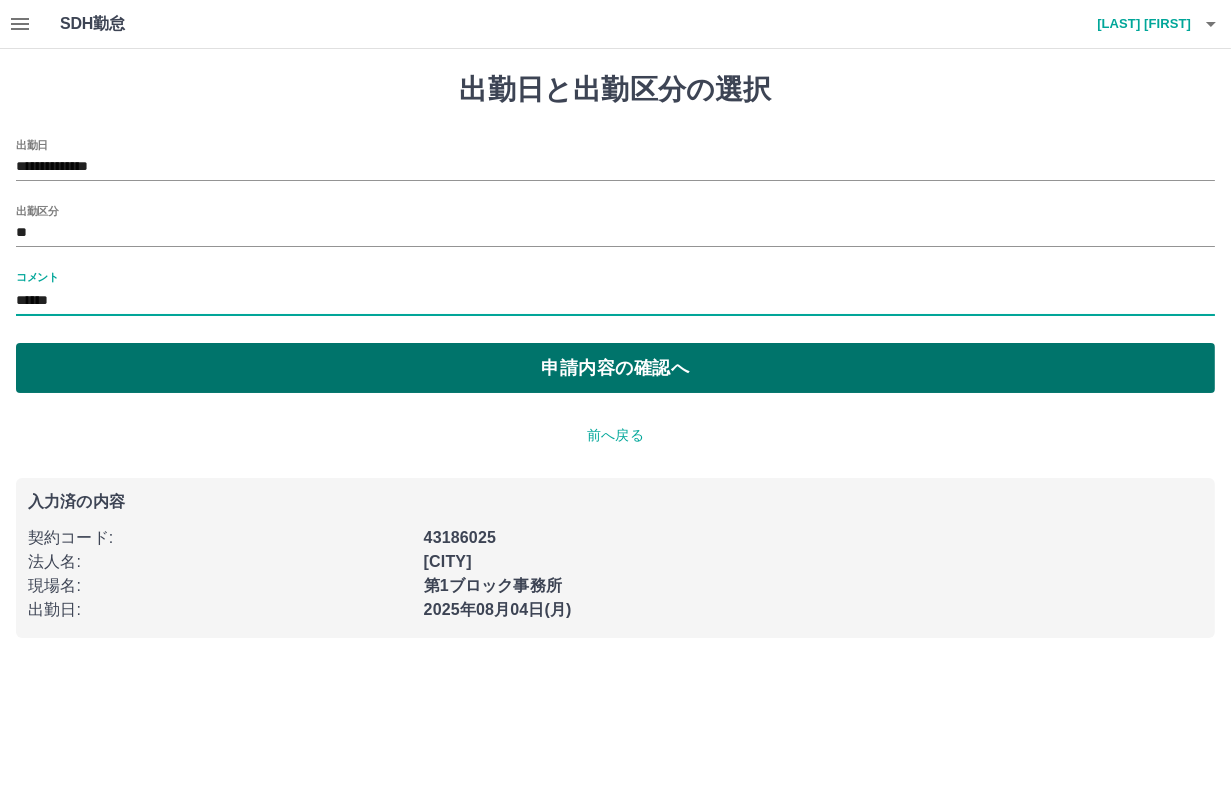 type on "******" 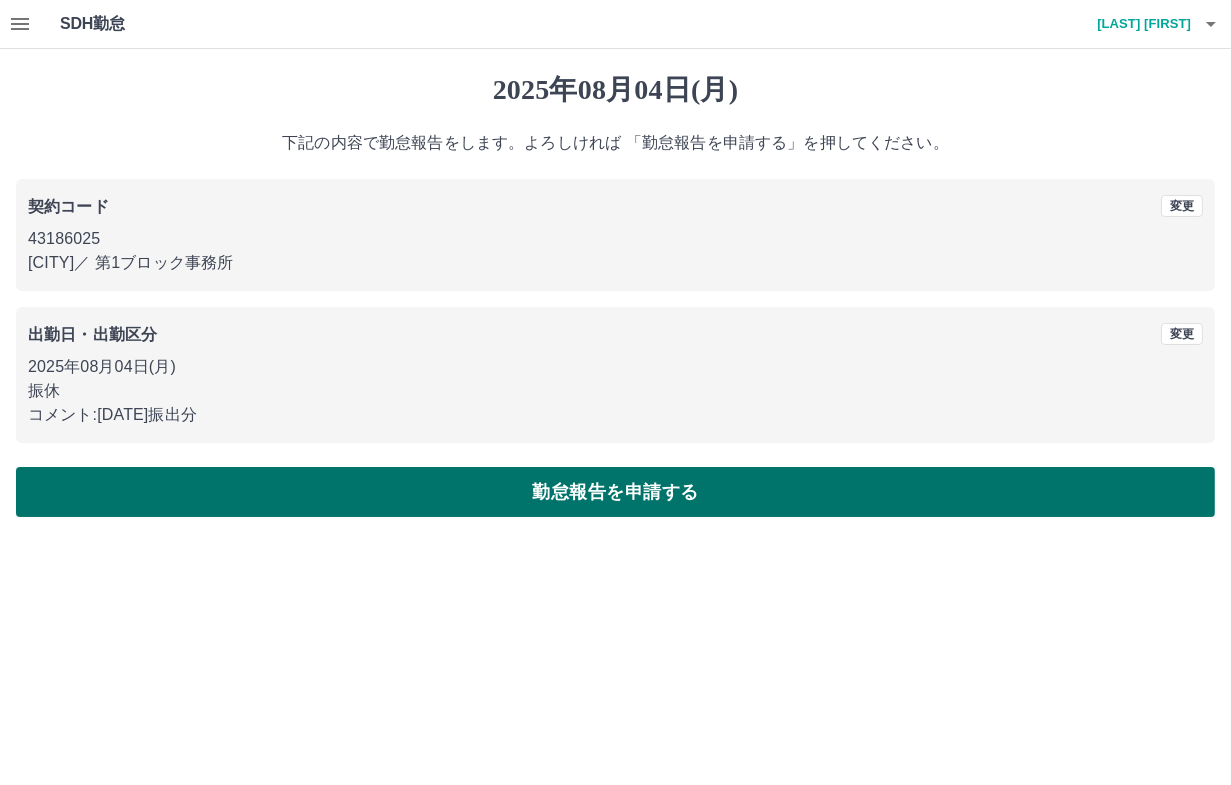 click on "勤怠報告を申請する" at bounding box center (615, 492) 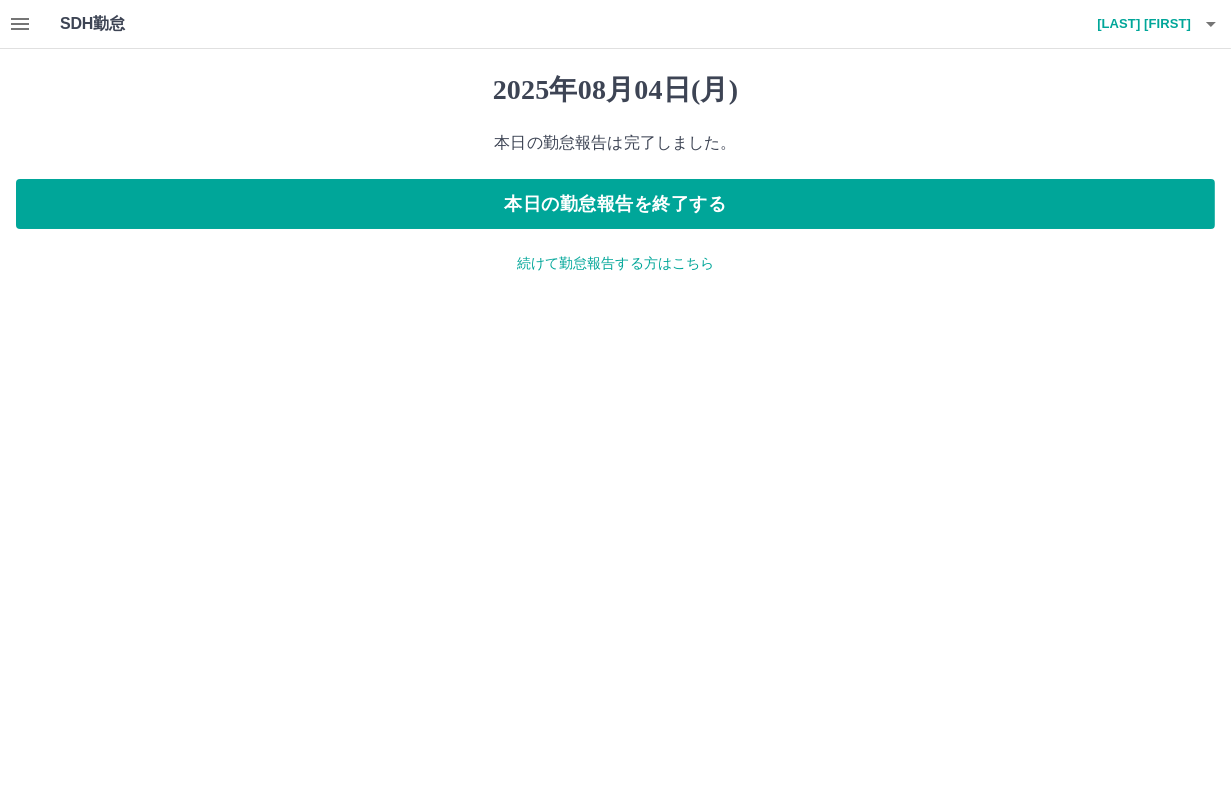 click 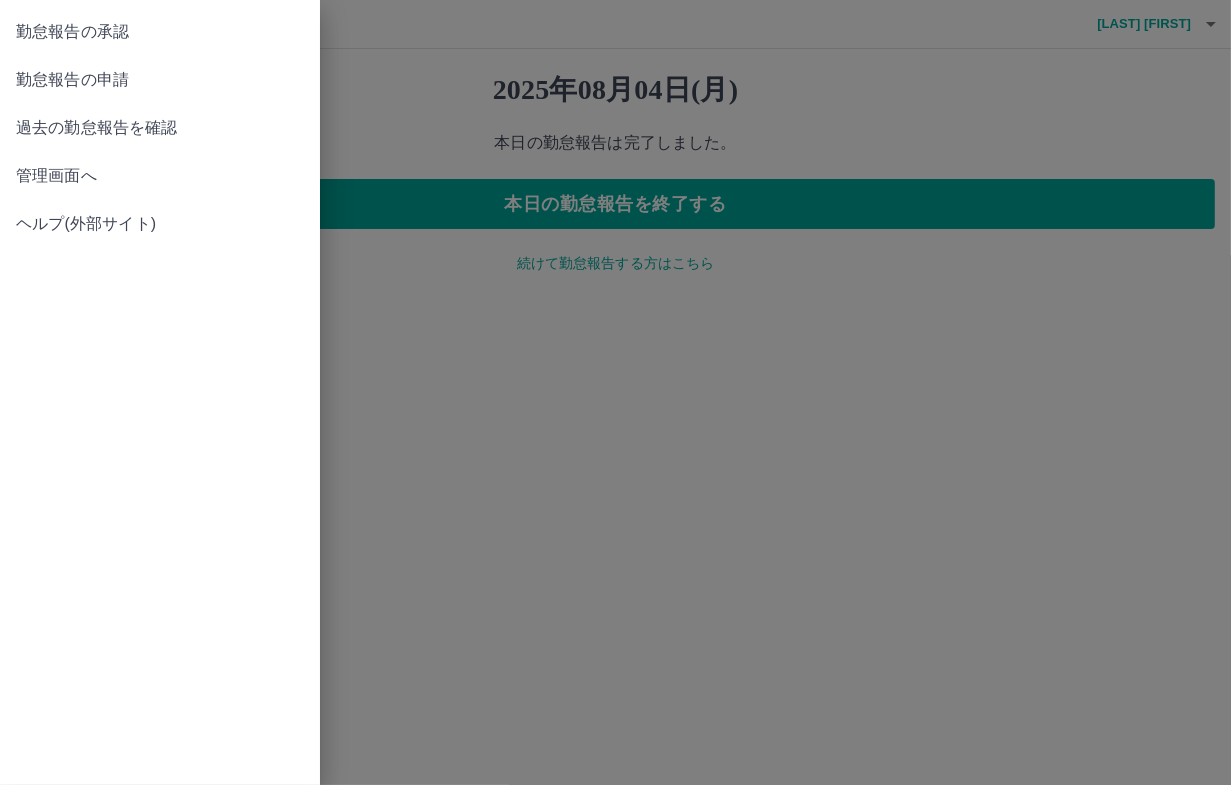 click on "管理画面へ" at bounding box center [160, 176] 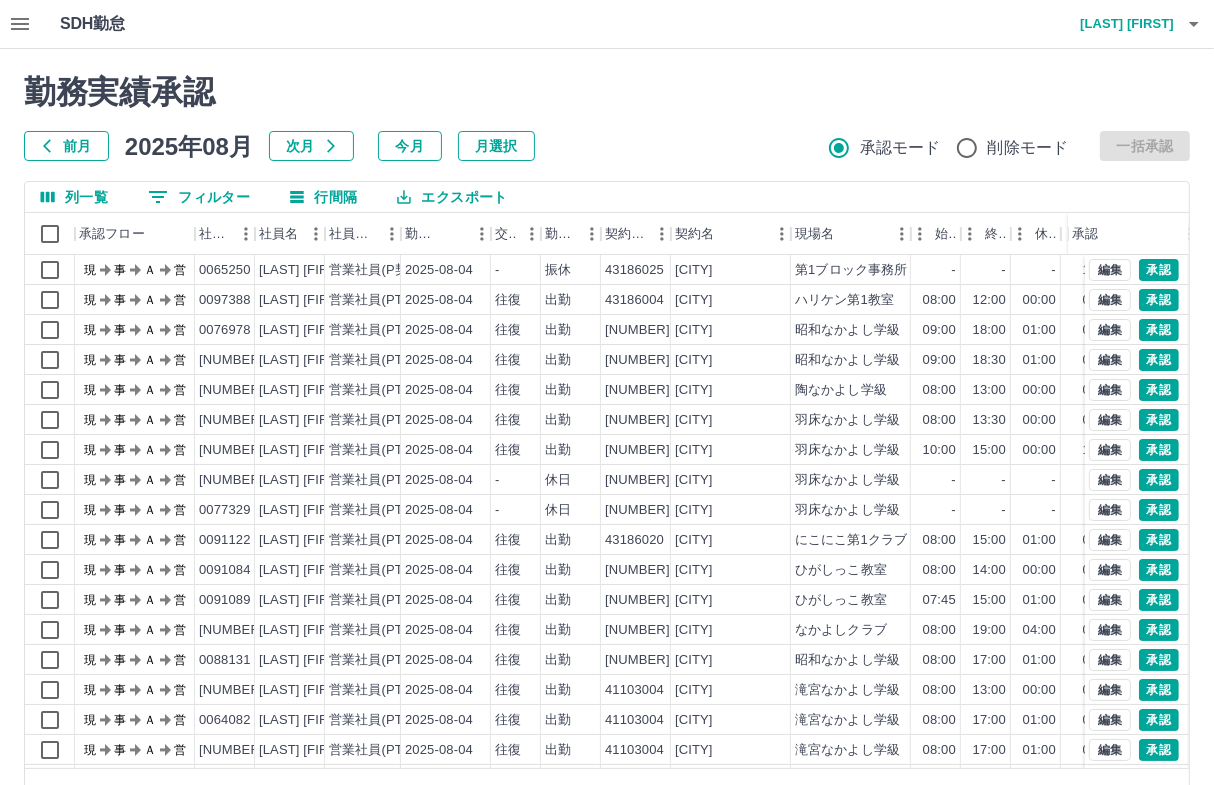click on "0 フィルター" at bounding box center (199, 197) 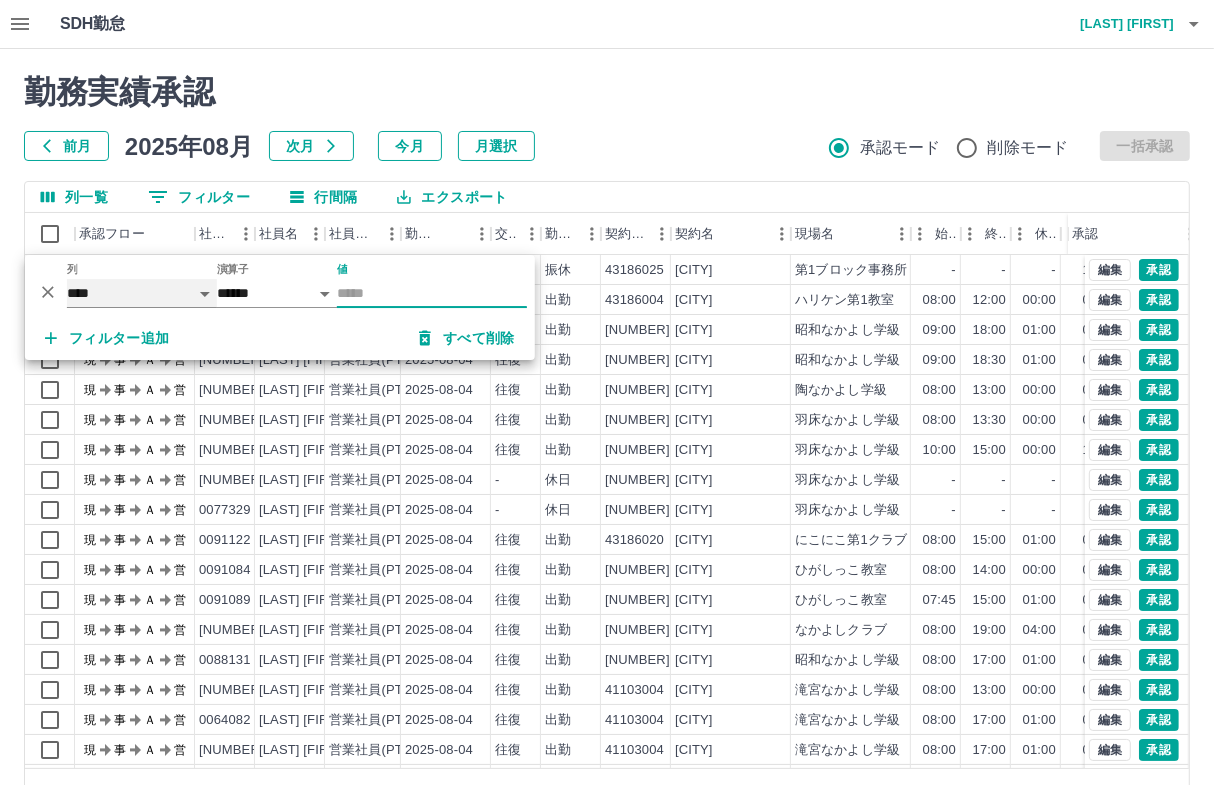 click on "**** *** **** *** *** **** ***** *** *** ** ** ** **** **** **** ** ** *** **** *****" at bounding box center [142, 293] 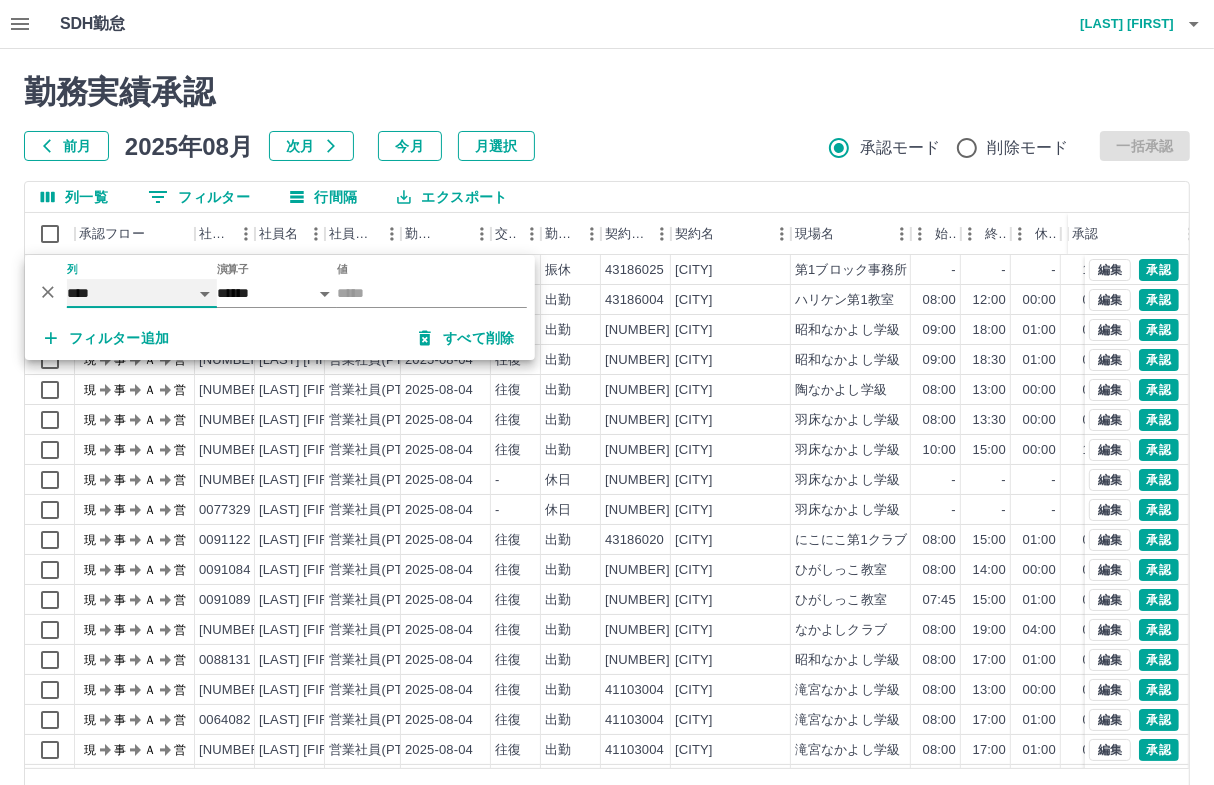 click on "**** *** **** *** *** **** ***** *** *** ** ** ** **** **** **** ** ** *** **** *****" at bounding box center [142, 293] 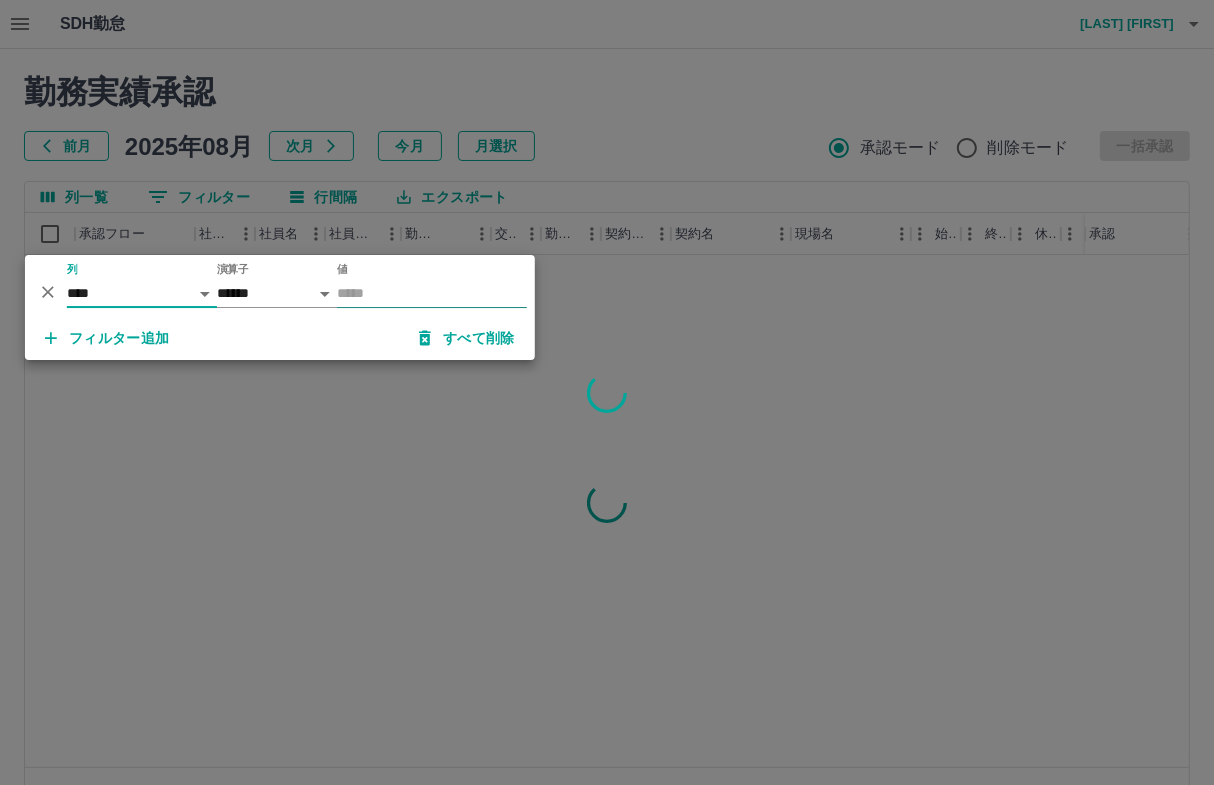 click on "値" at bounding box center (432, 293) 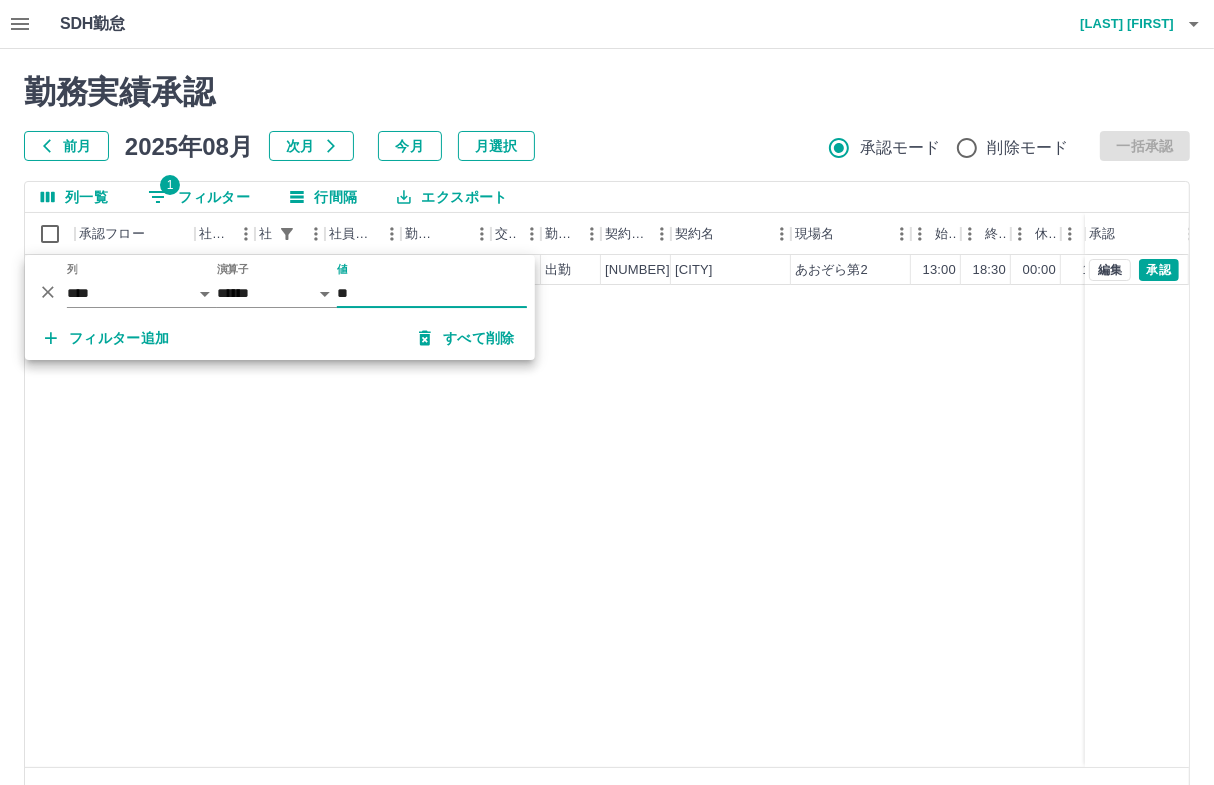 type on "**" 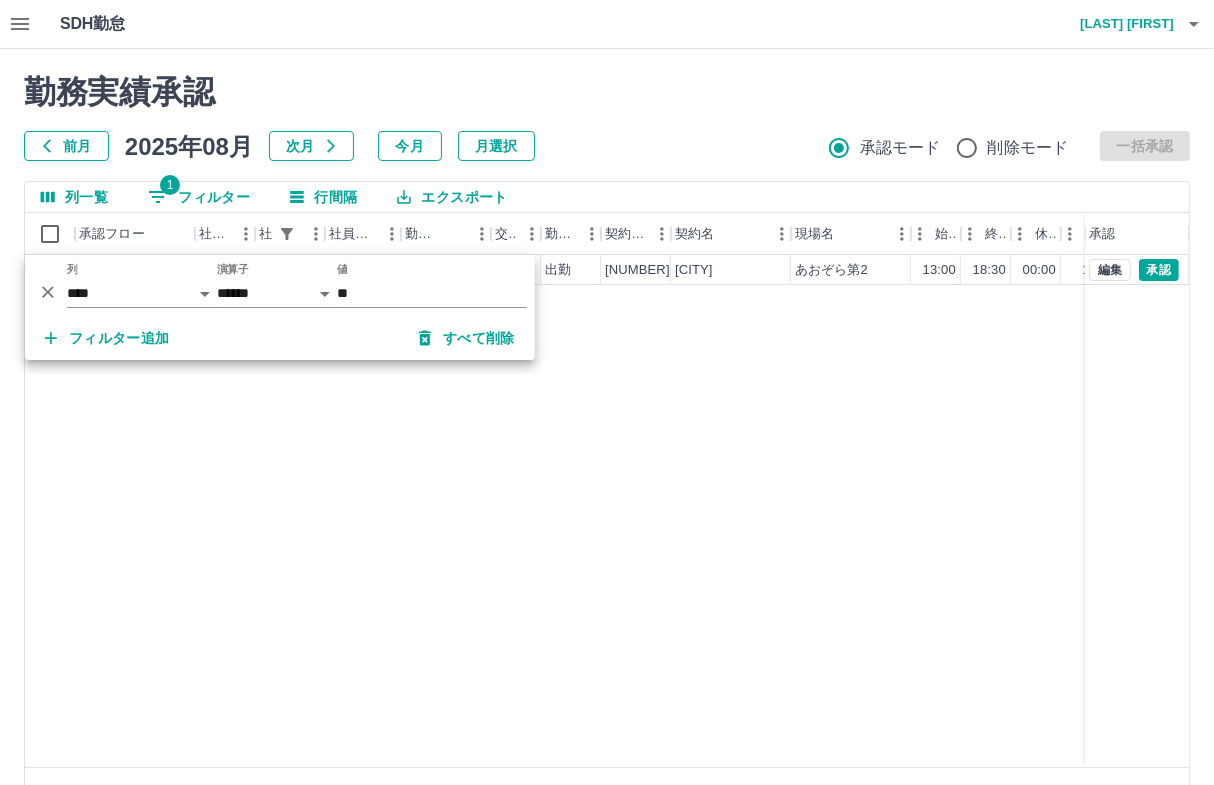click on "前月 2025年08月 次月 今月 月選択 承認モード 削除モード 一括承認" at bounding box center [607, 146] 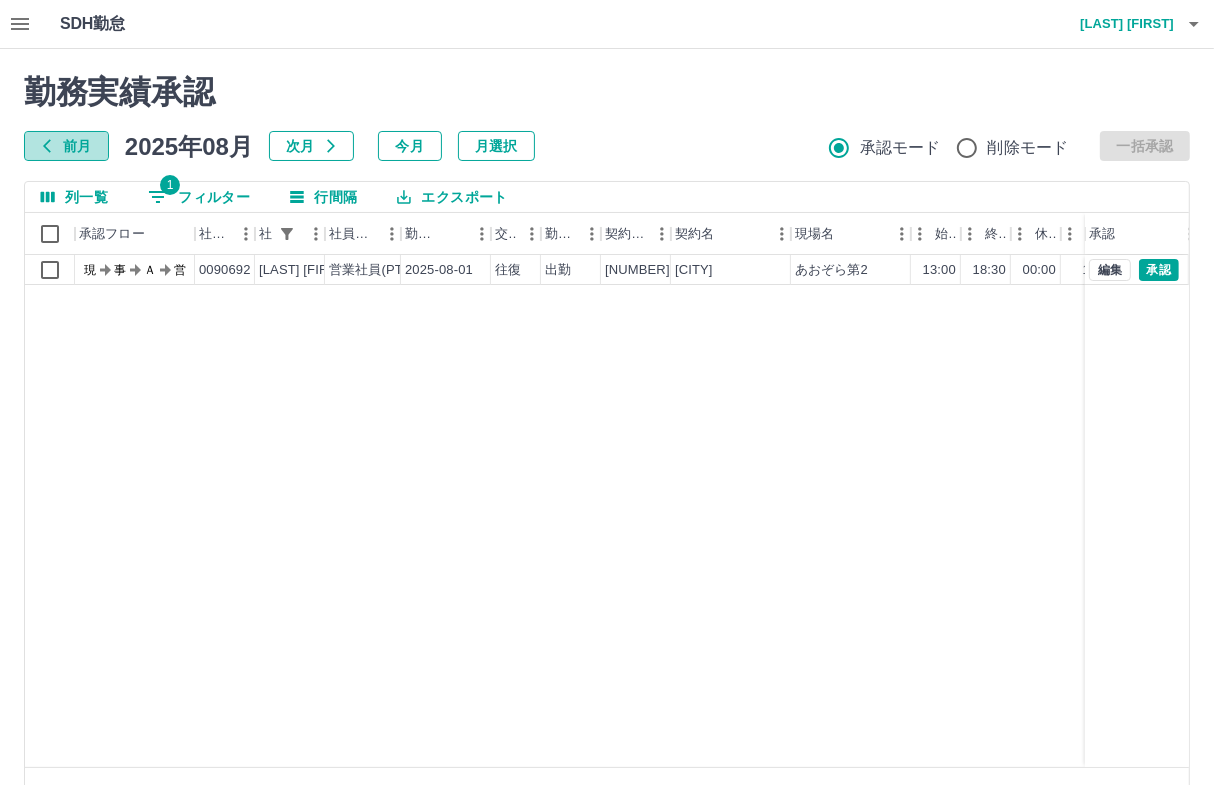 click on "前月" at bounding box center (66, 146) 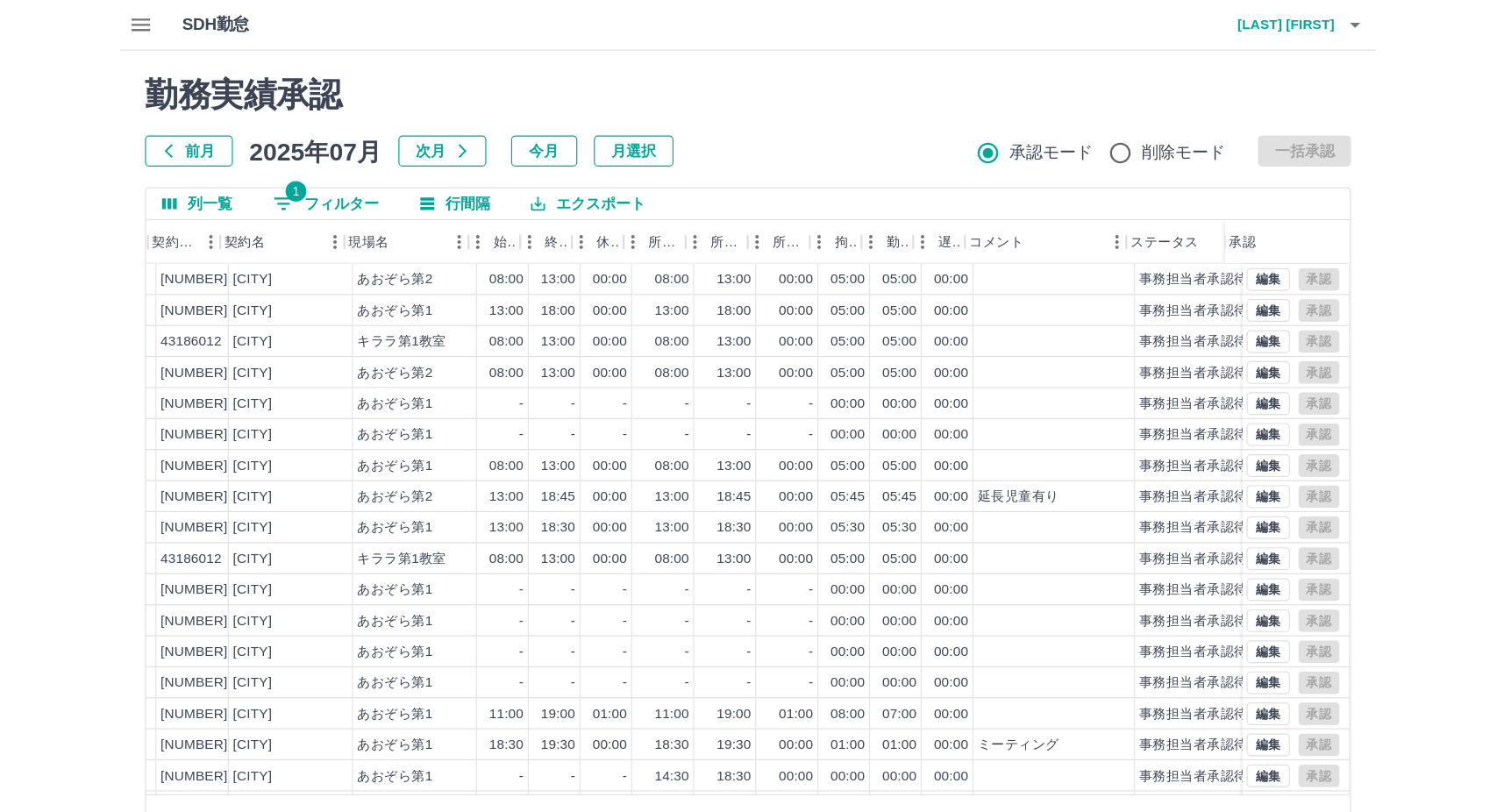 scroll, scrollTop: 0, scrollLeft: 524, axis: horizontal 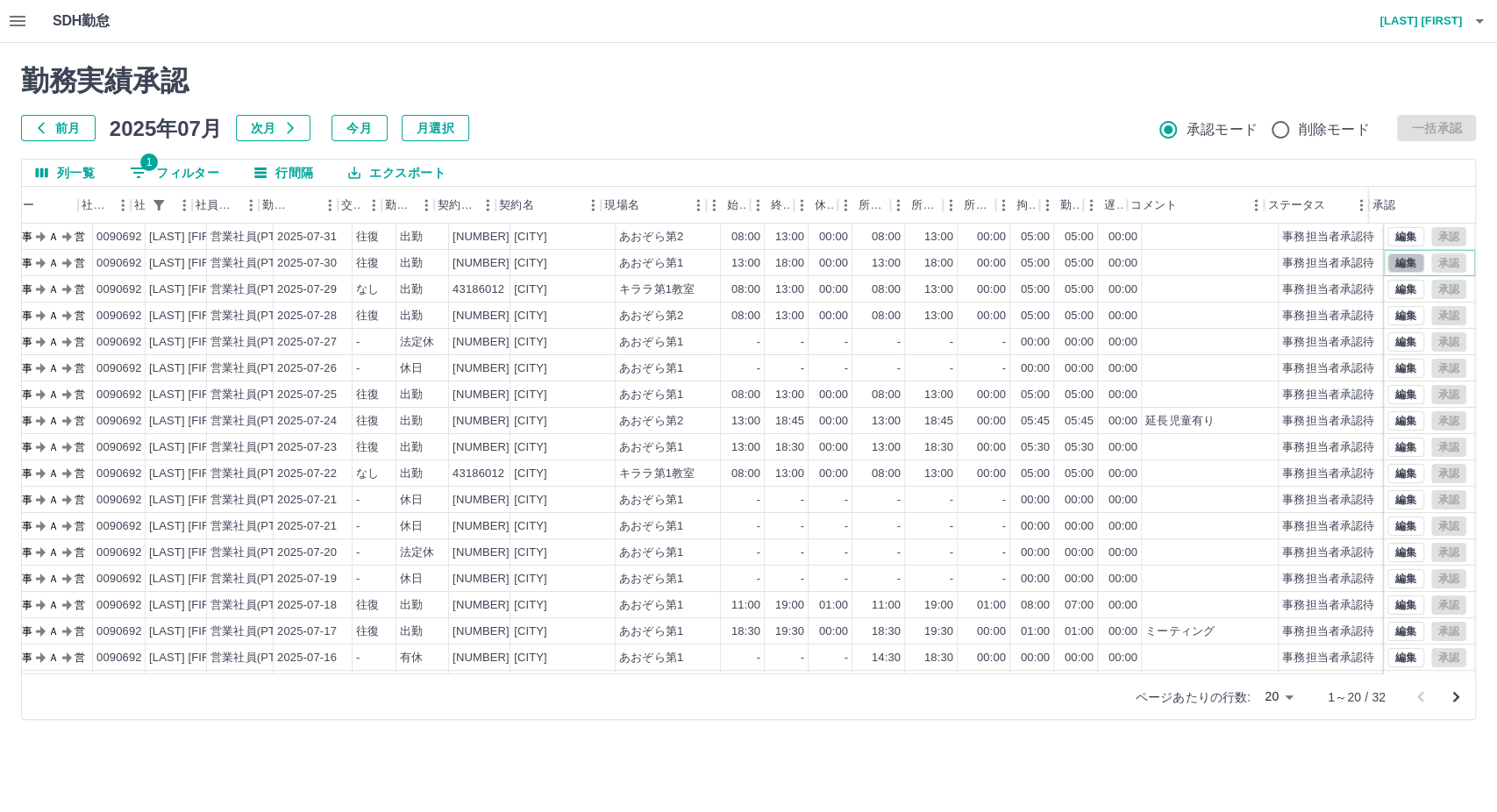 click on "編集" at bounding box center [1406, 263] 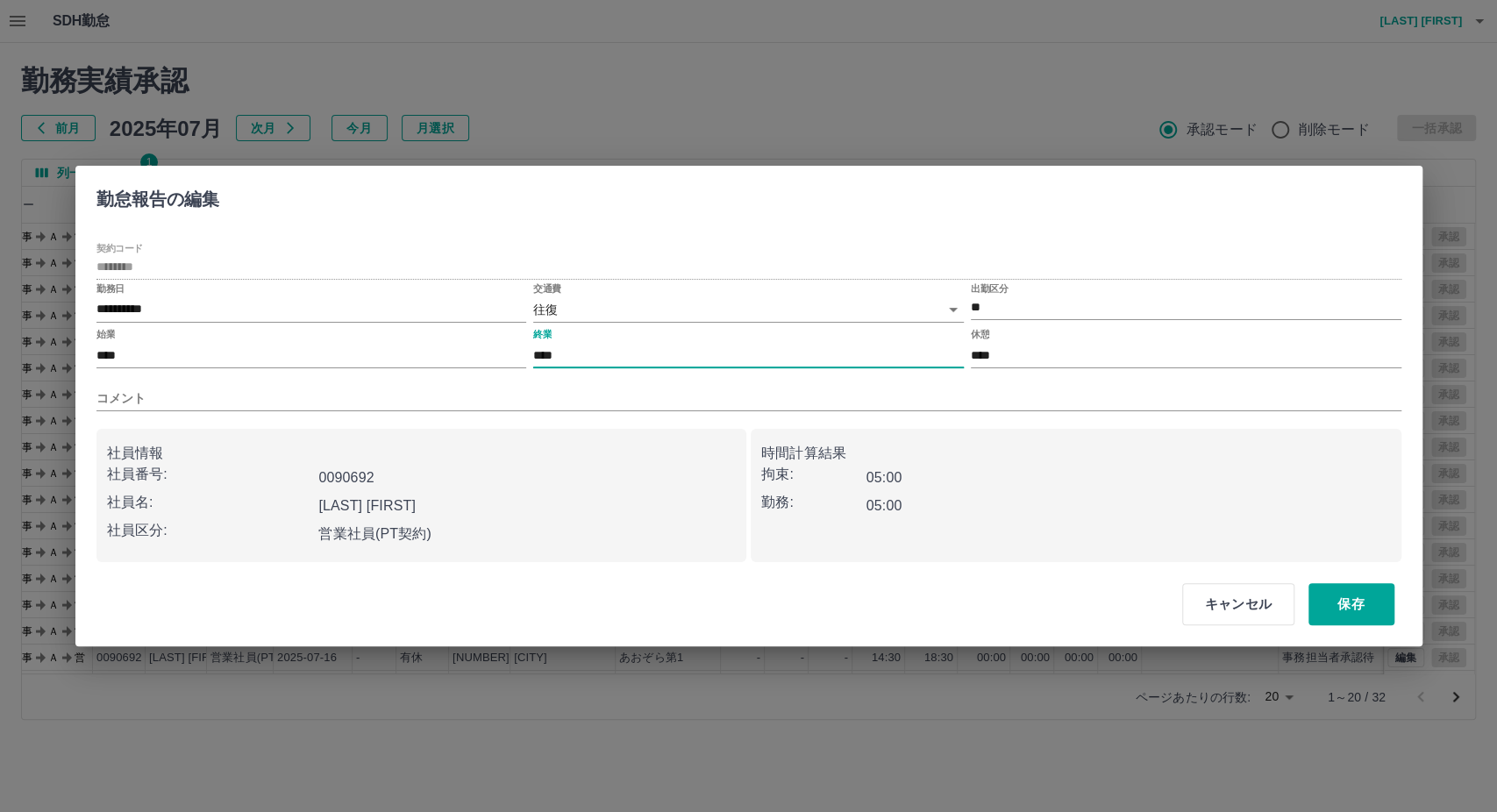 click on "****" at bounding box center [748, 355] 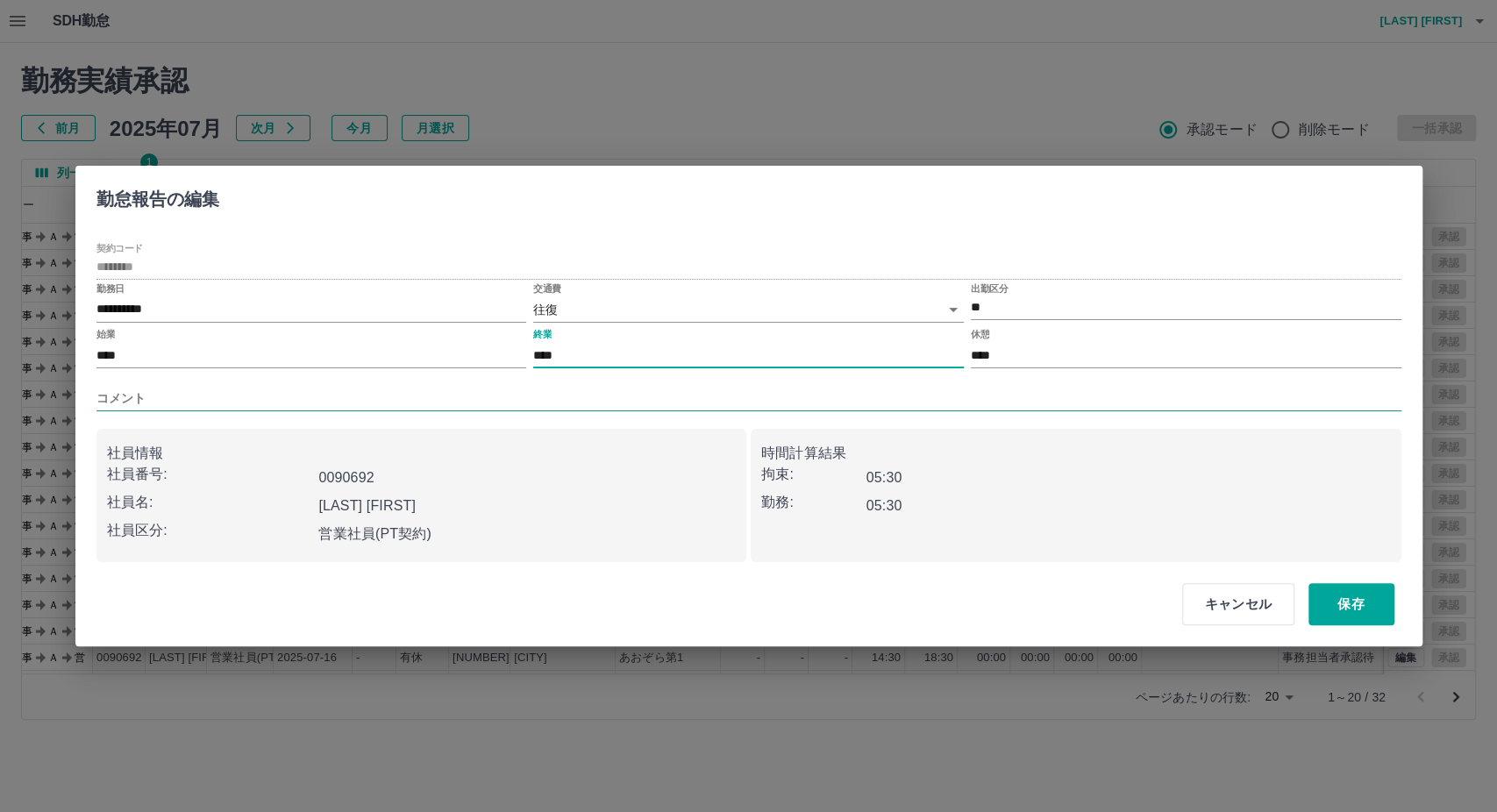 type on "****" 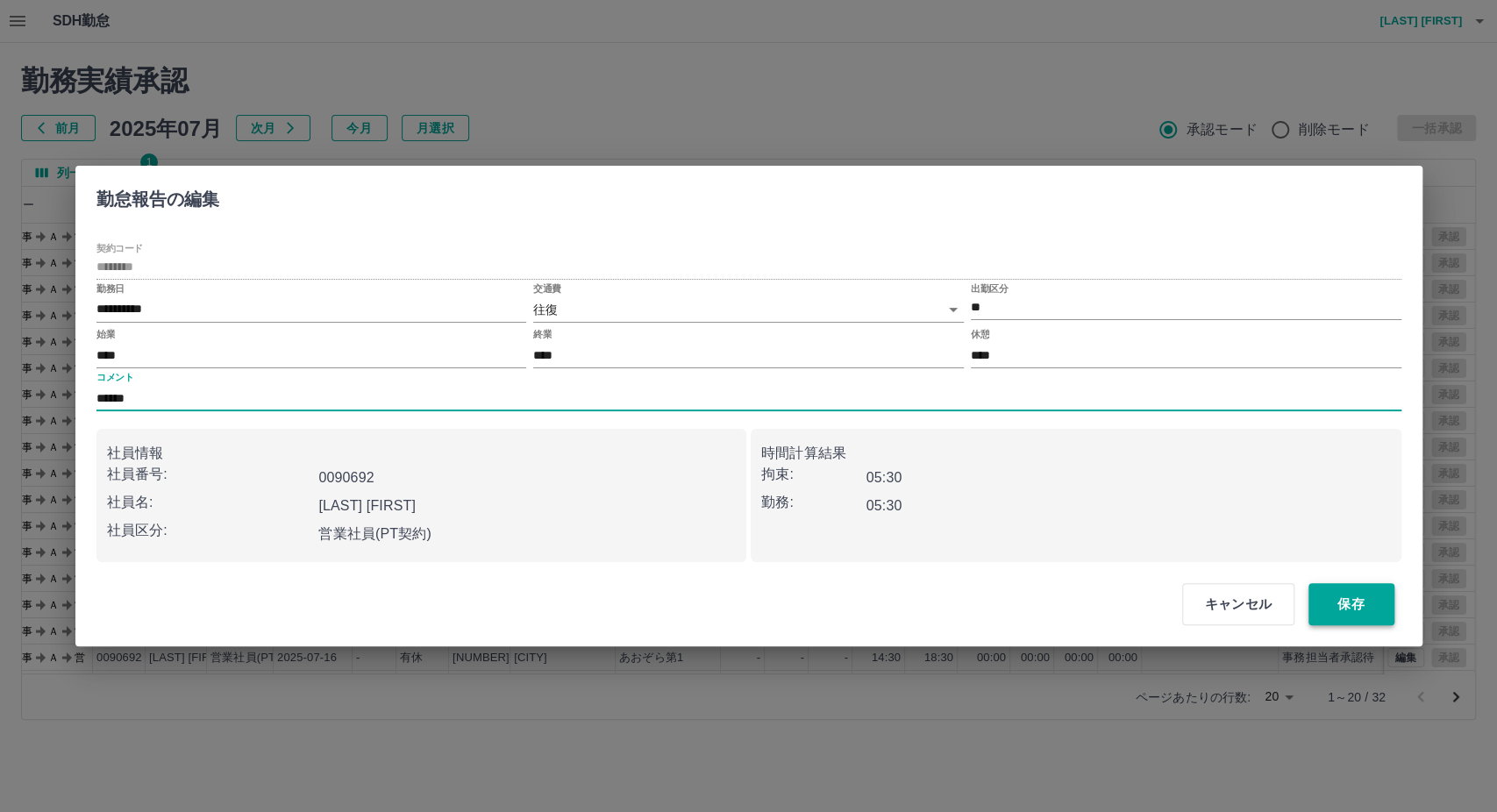 type on "******" 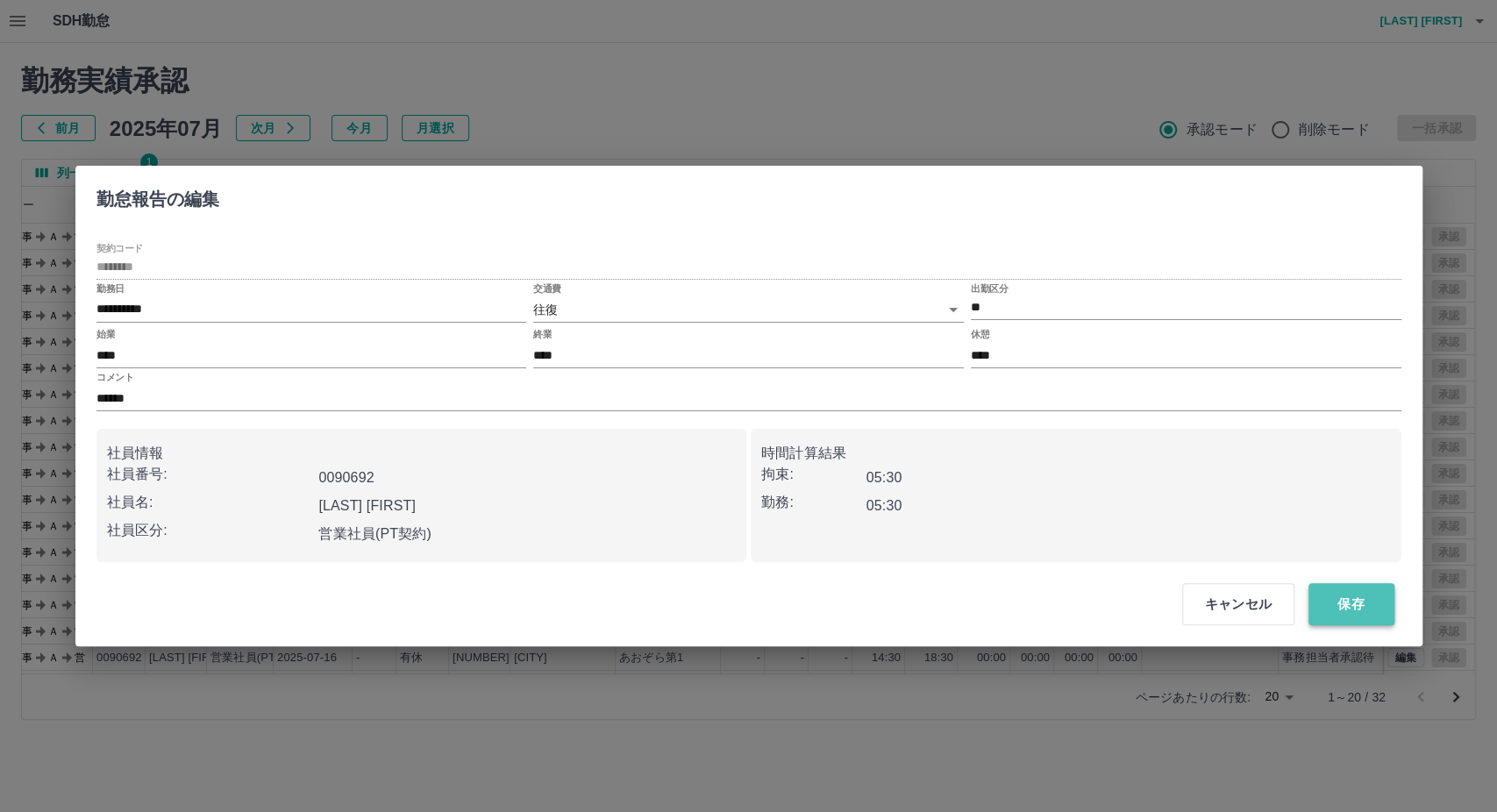 click on "保存" at bounding box center (1351, 604) 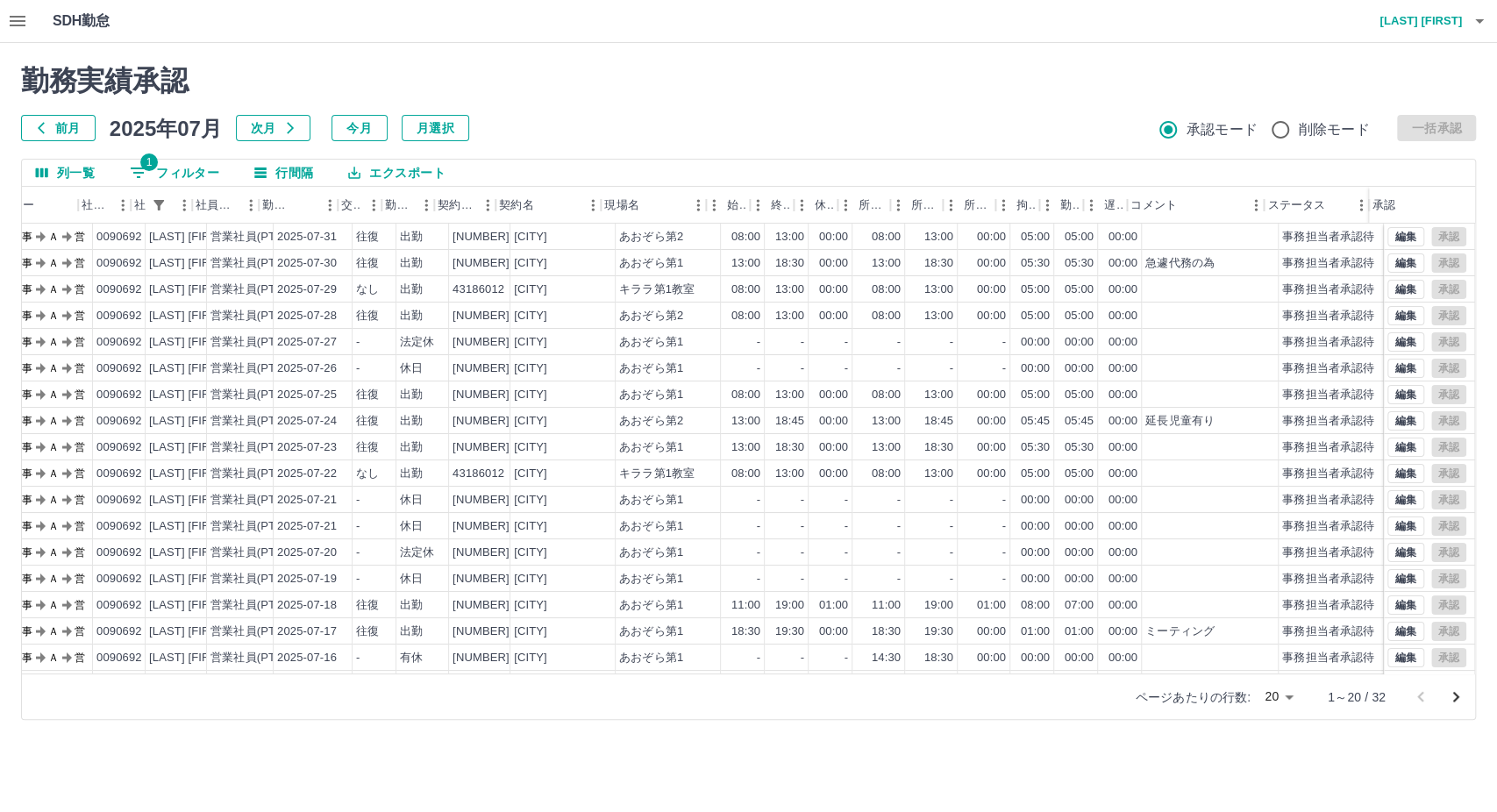 click on "勤務実績承認 前月 2025年07月 次月 今月 月選択 承認モード 削除モード 一括承認" at bounding box center (748, 103) 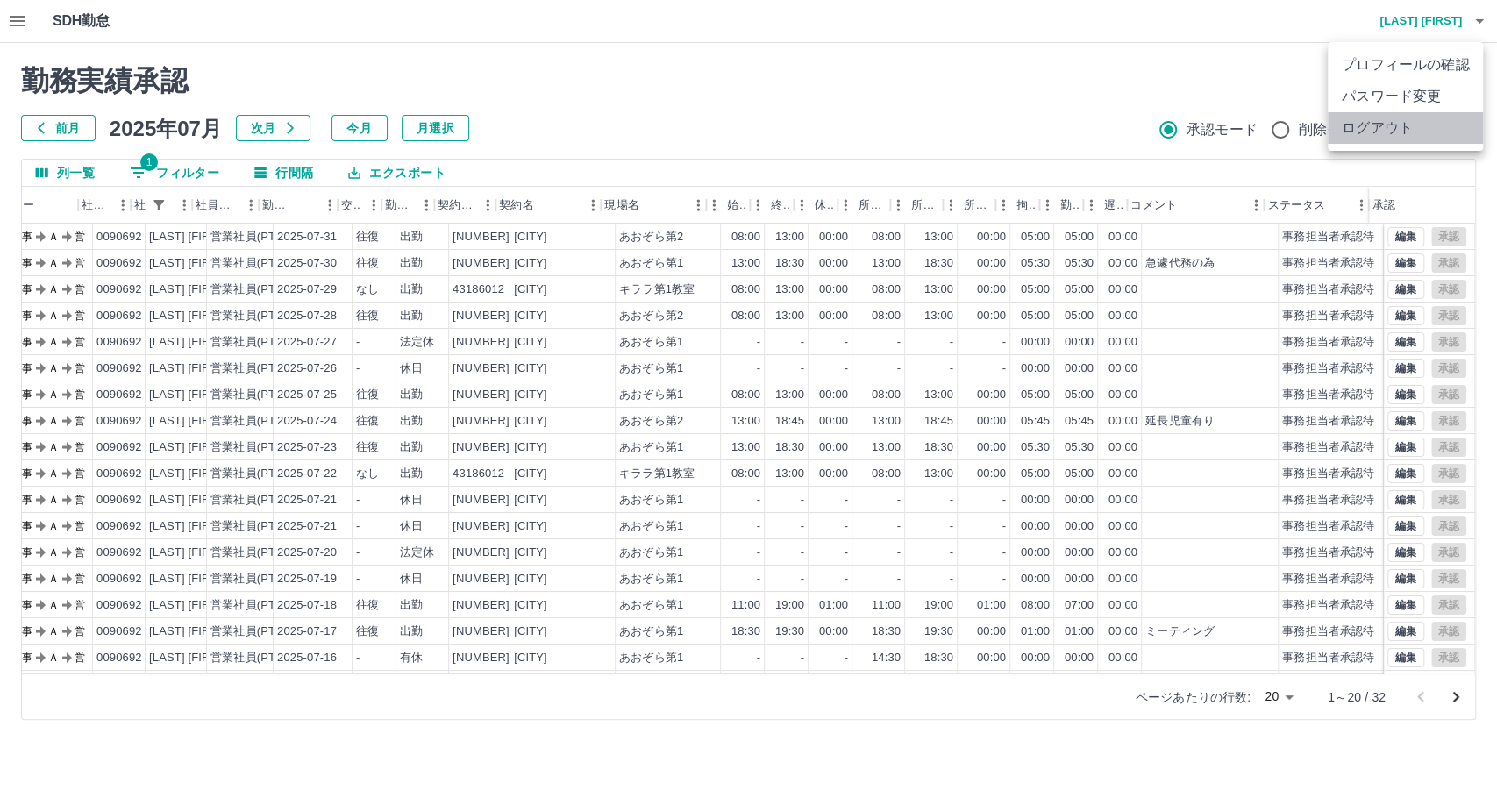 click on "ログアウト" at bounding box center [1405, 128] 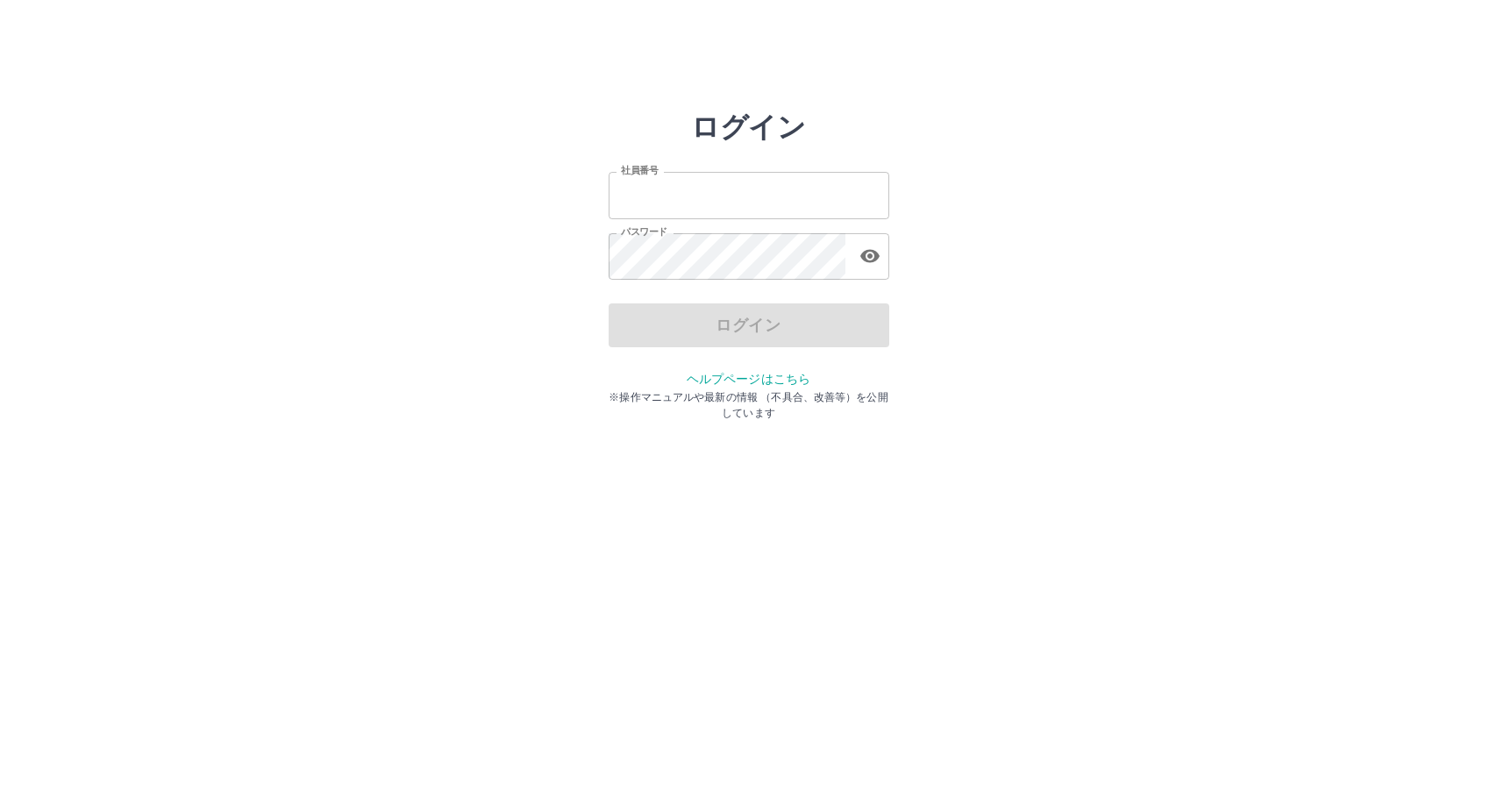 scroll, scrollTop: 0, scrollLeft: 0, axis: both 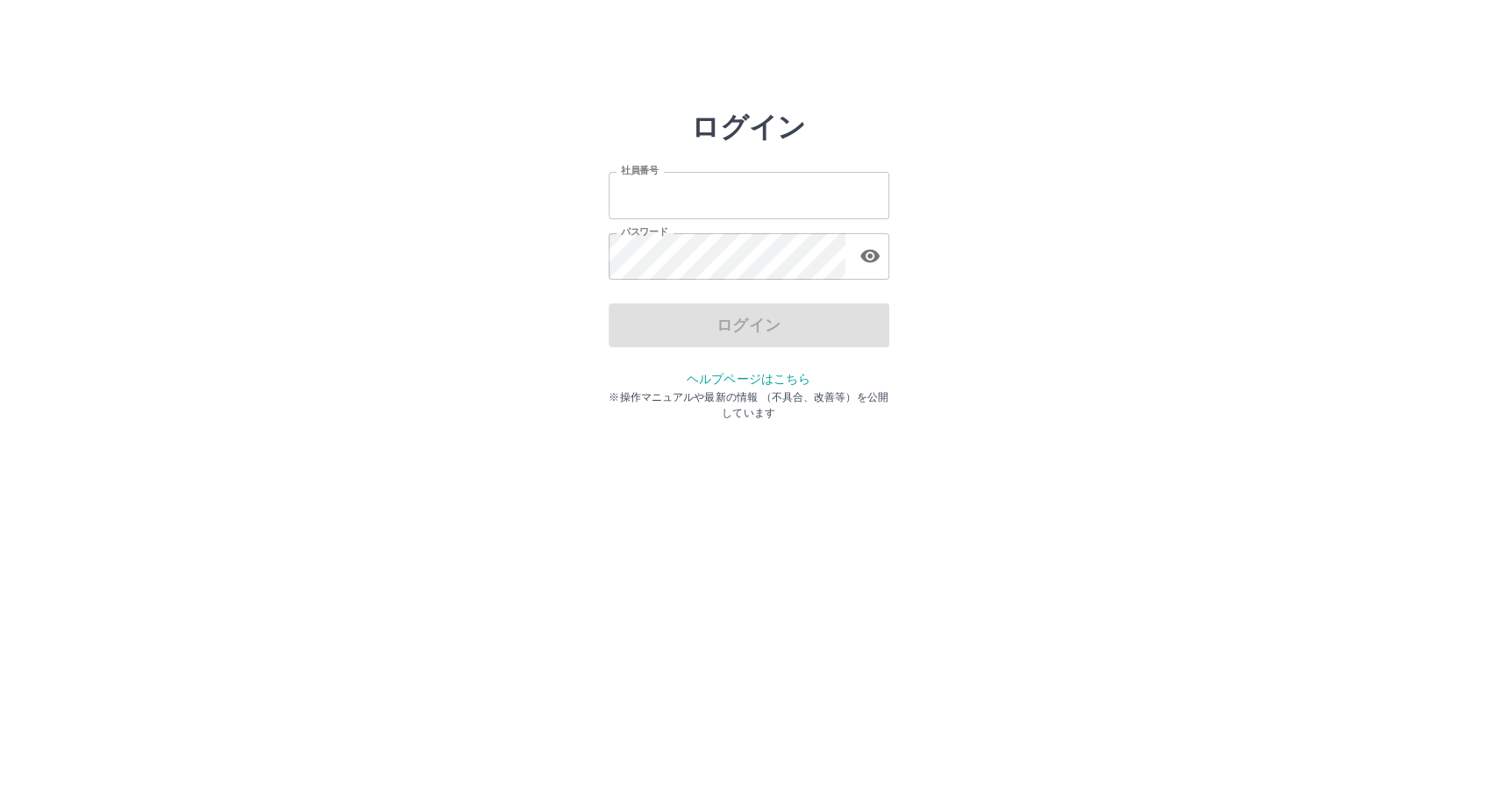 type on "*******" 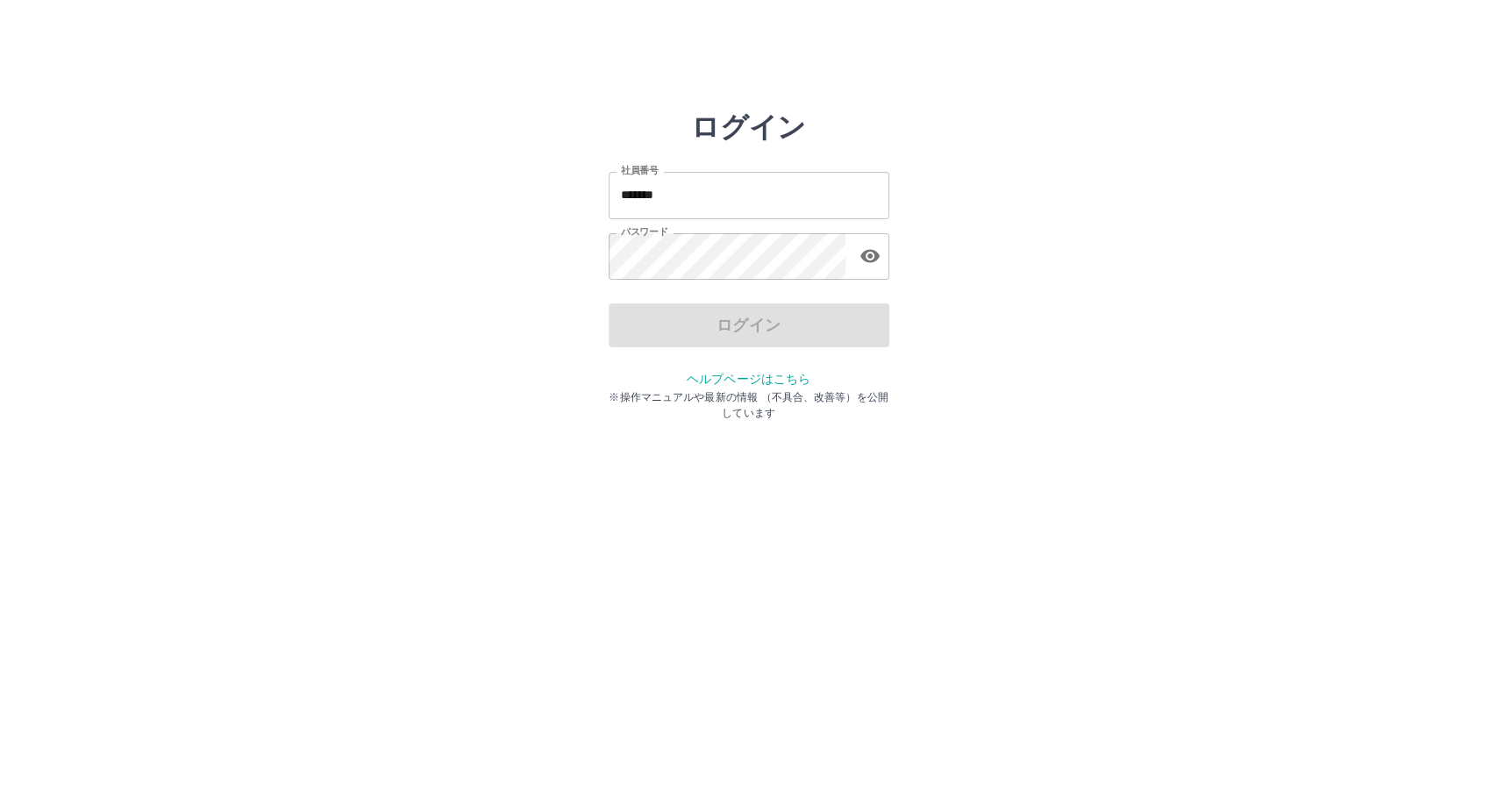 click on "ログイン 社員番号 ******* 社員番号 パスワード パスワード ログイン ヘルプページはこちら ※操作マニュアルや最新の情報 （不具合、改善等）を公開しています" at bounding box center (748, 196) 